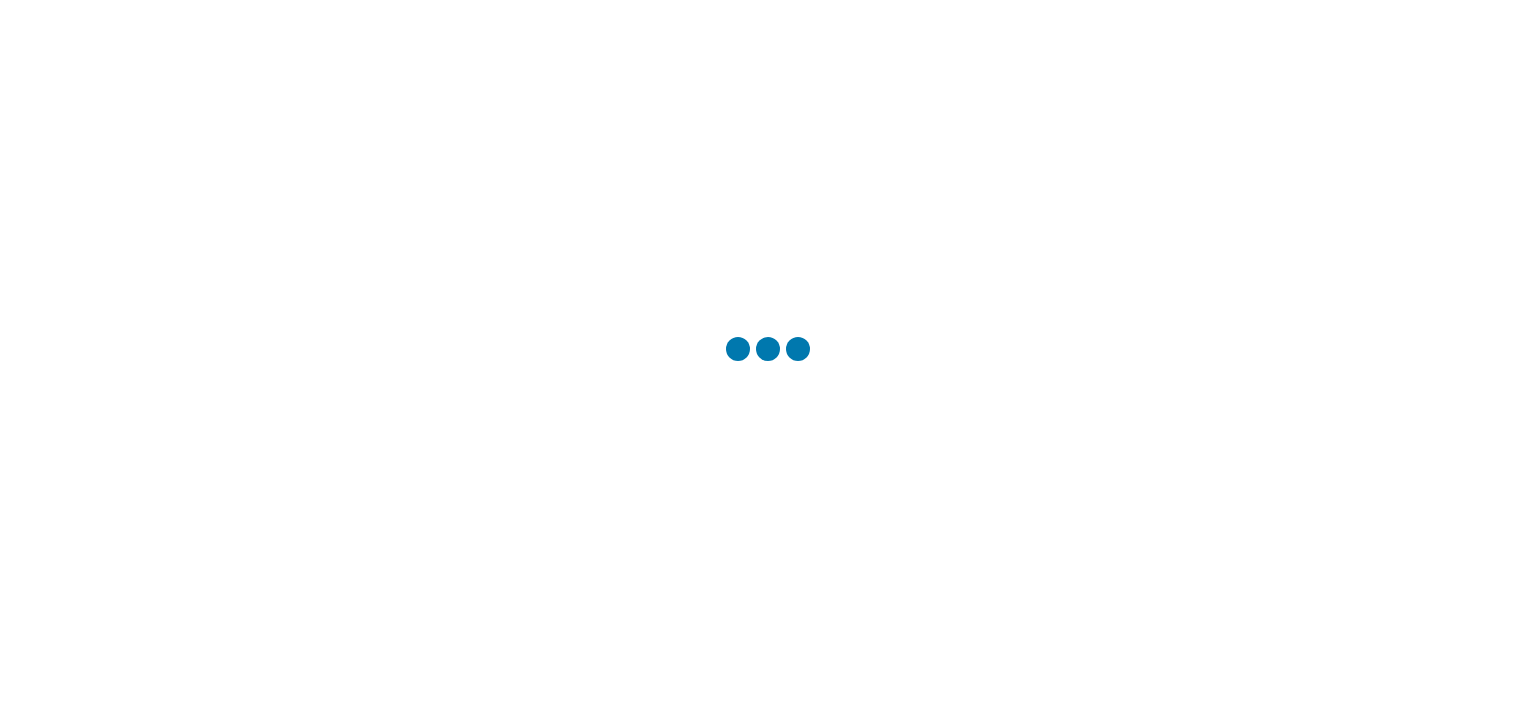 scroll, scrollTop: 0, scrollLeft: 0, axis: both 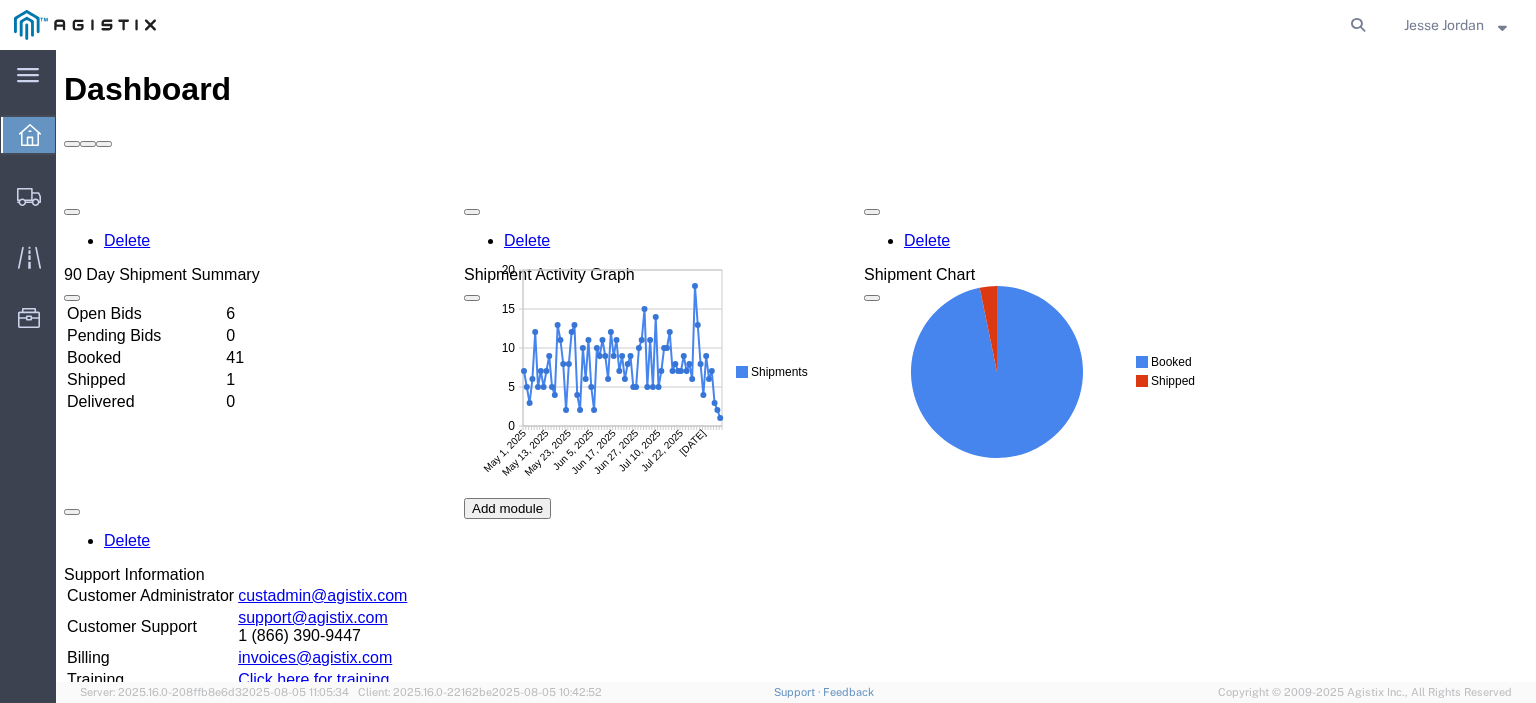 click 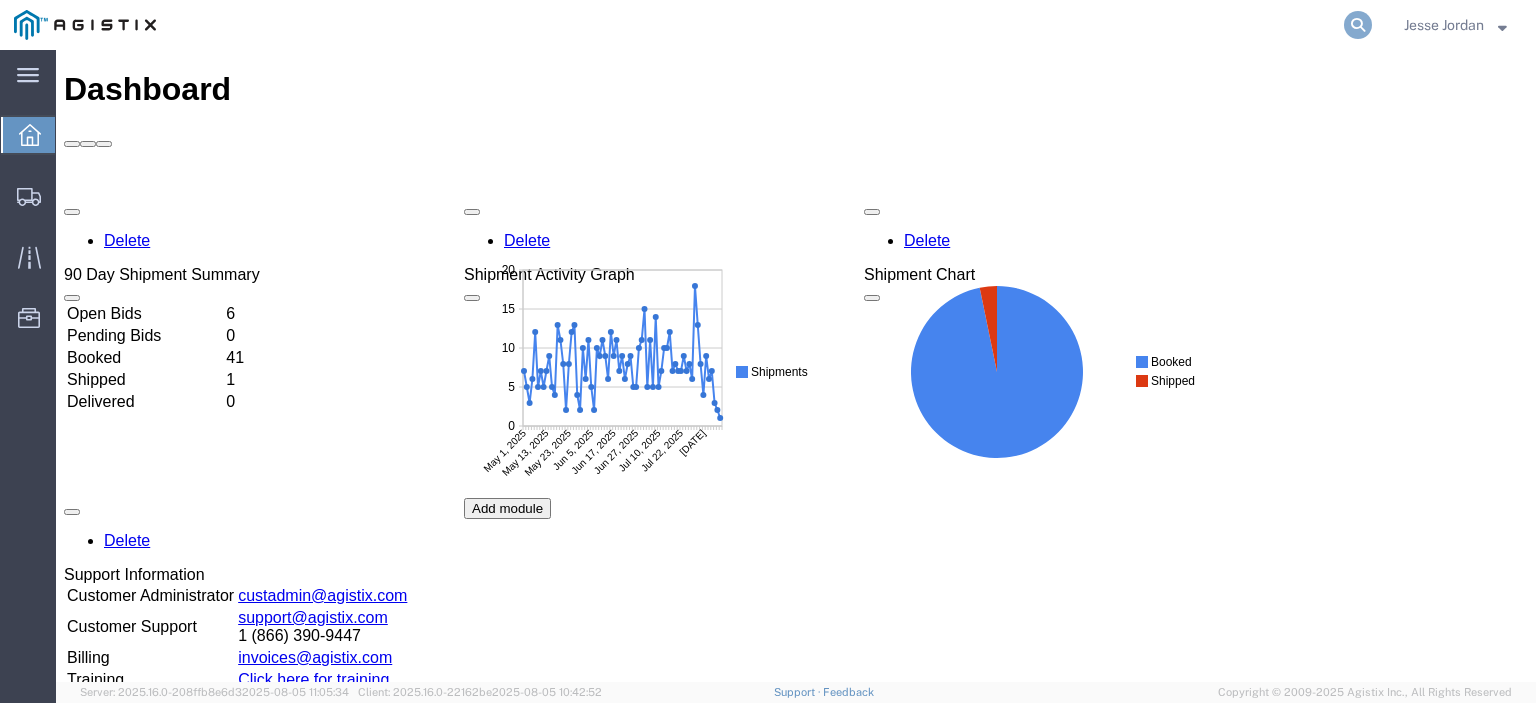 click 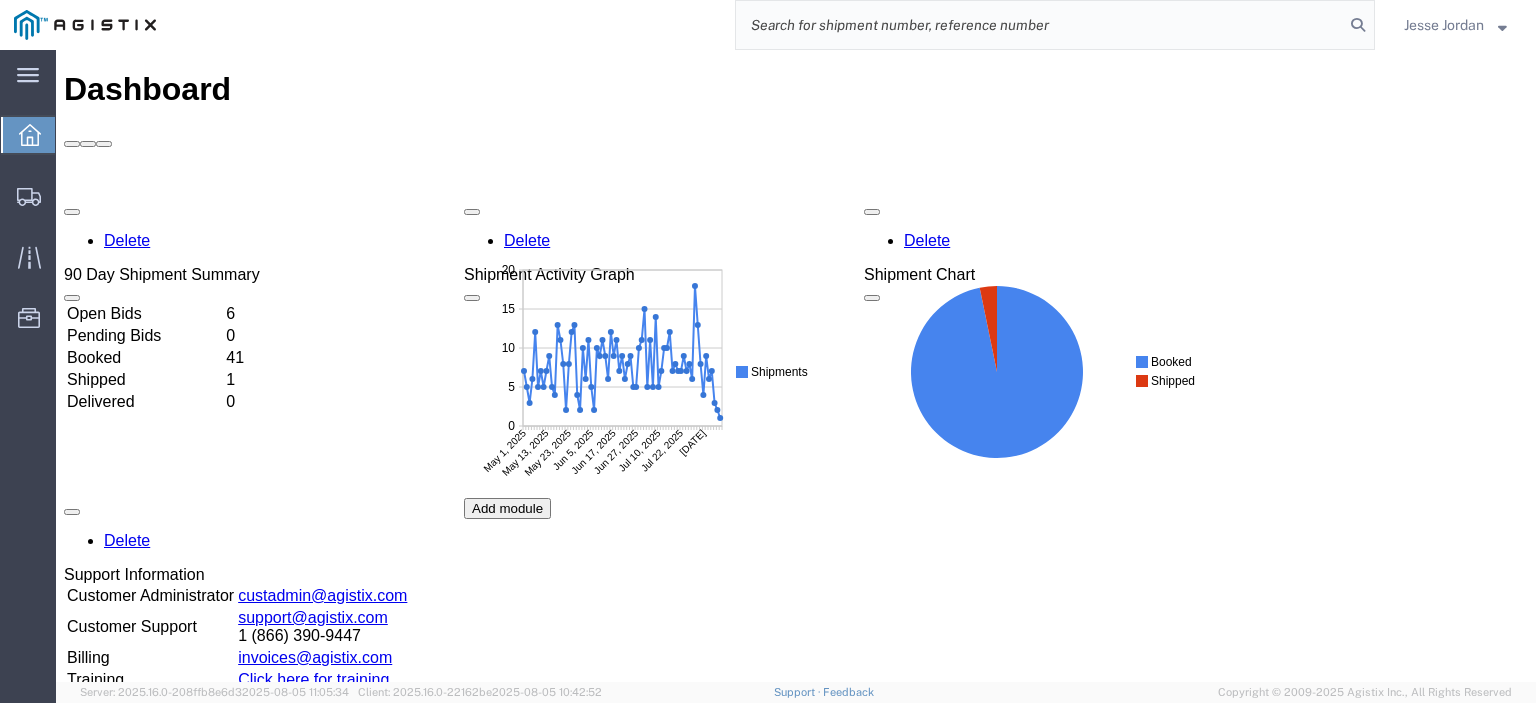 click 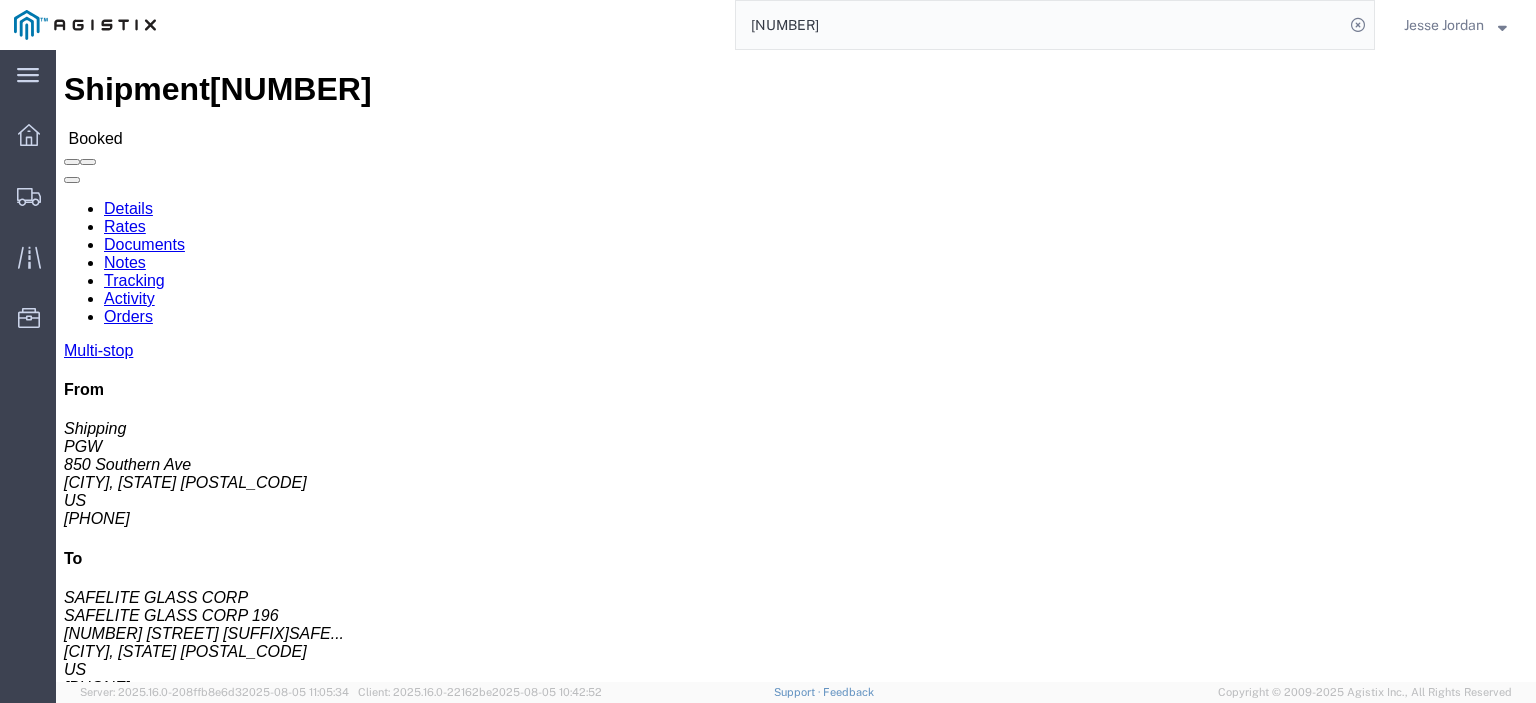 click on "Booking Number: Live Order Number: [NUMBER] Order Number: [NUMBER] Bill Of Lading: [NUMBER]" 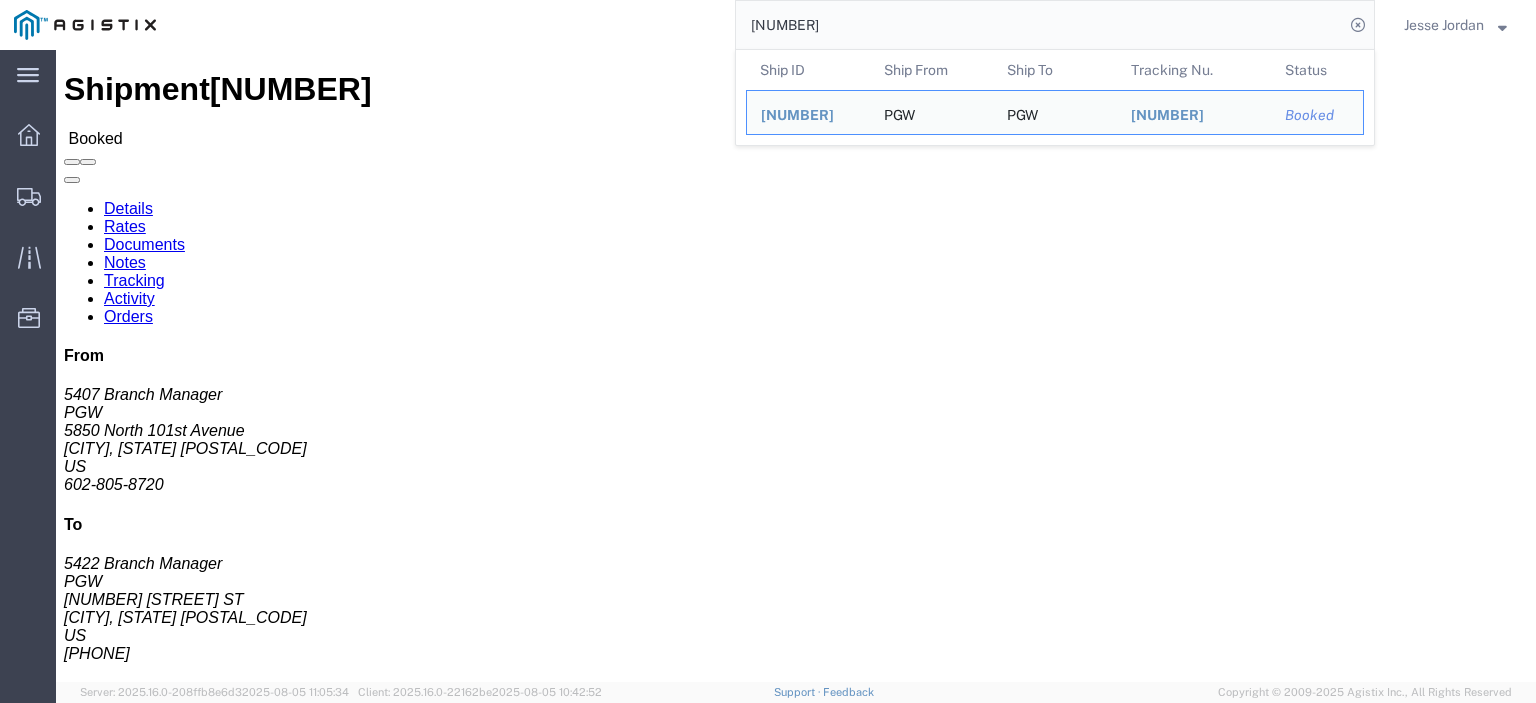 drag, startPoint x: 180, startPoint y: 230, endPoint x: 16, endPoint y: 240, distance: 164.3046 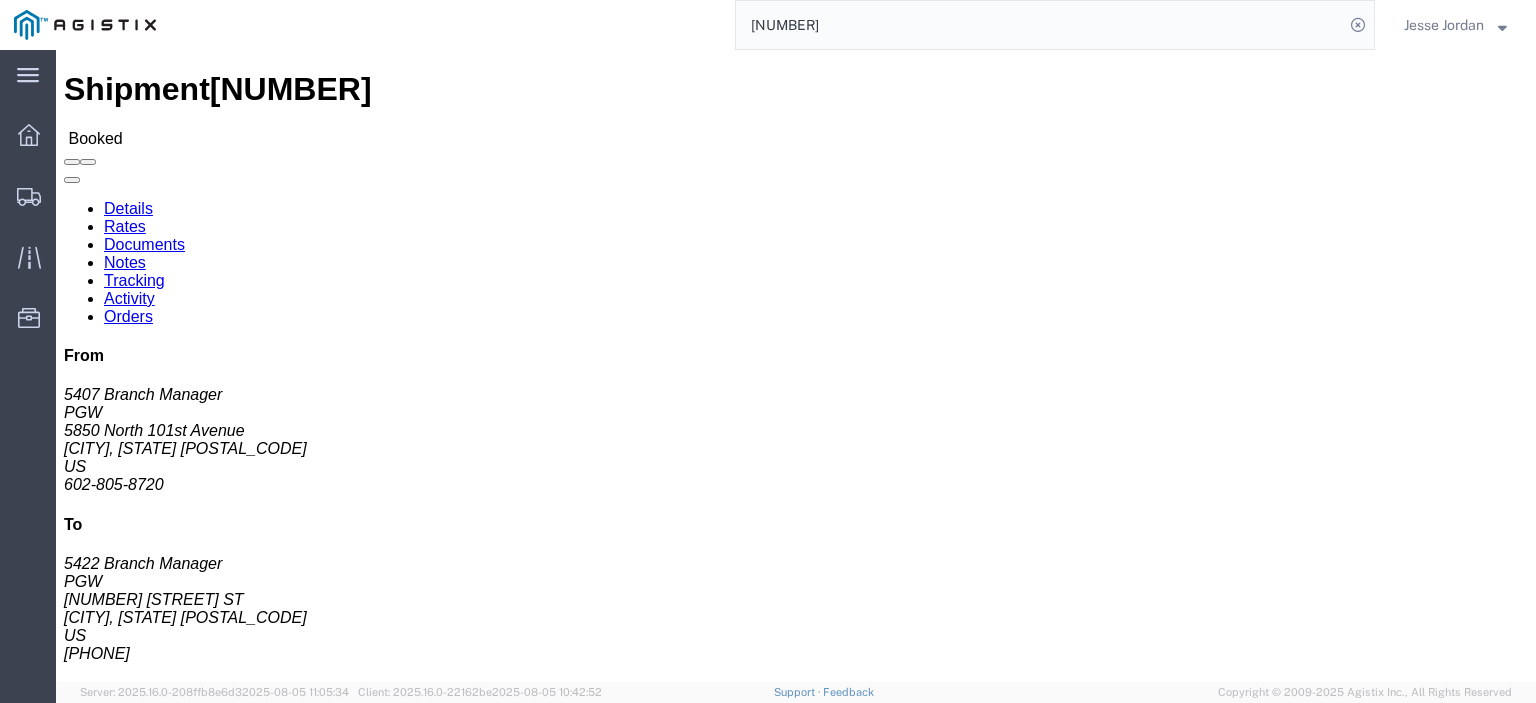 copy on "5850 North 101st Avenue" 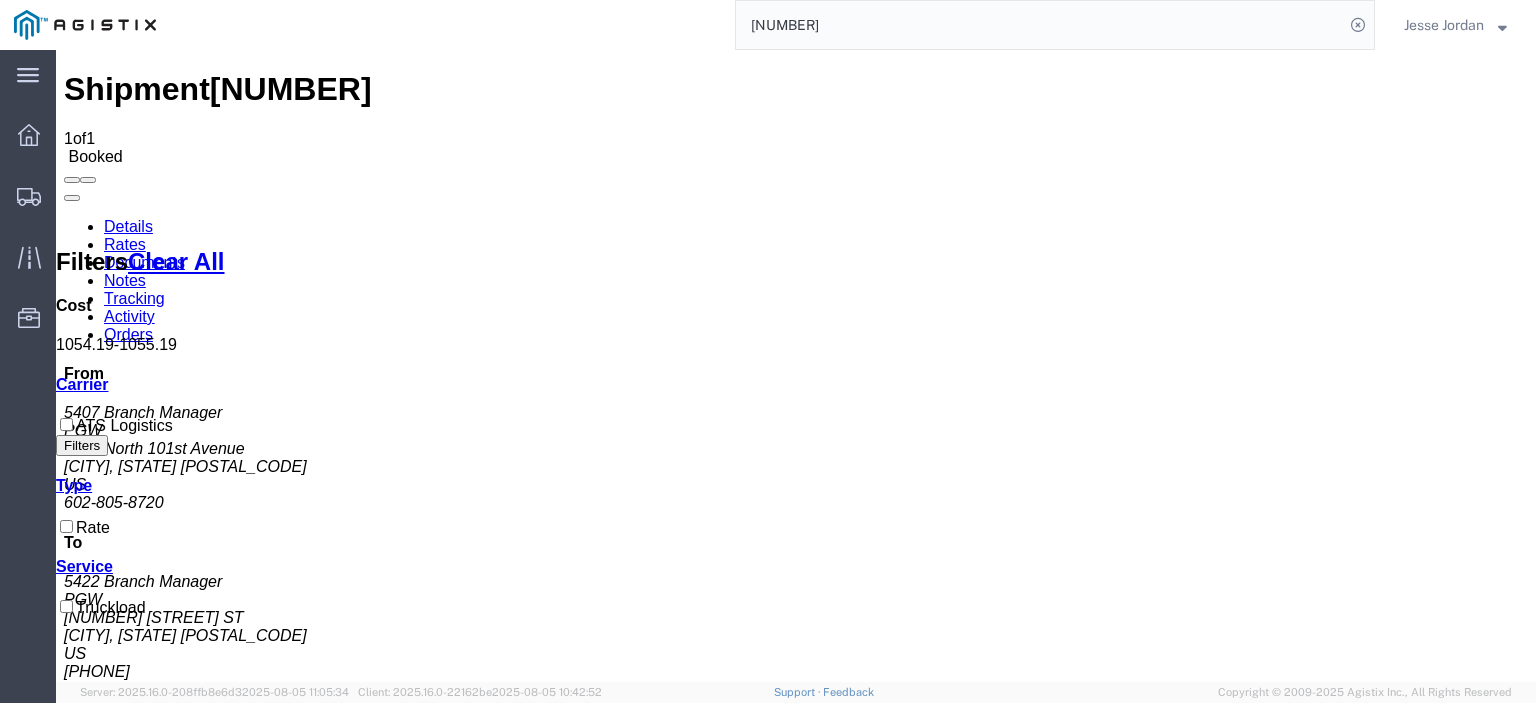 click on "Notes" at bounding box center [125, 280] 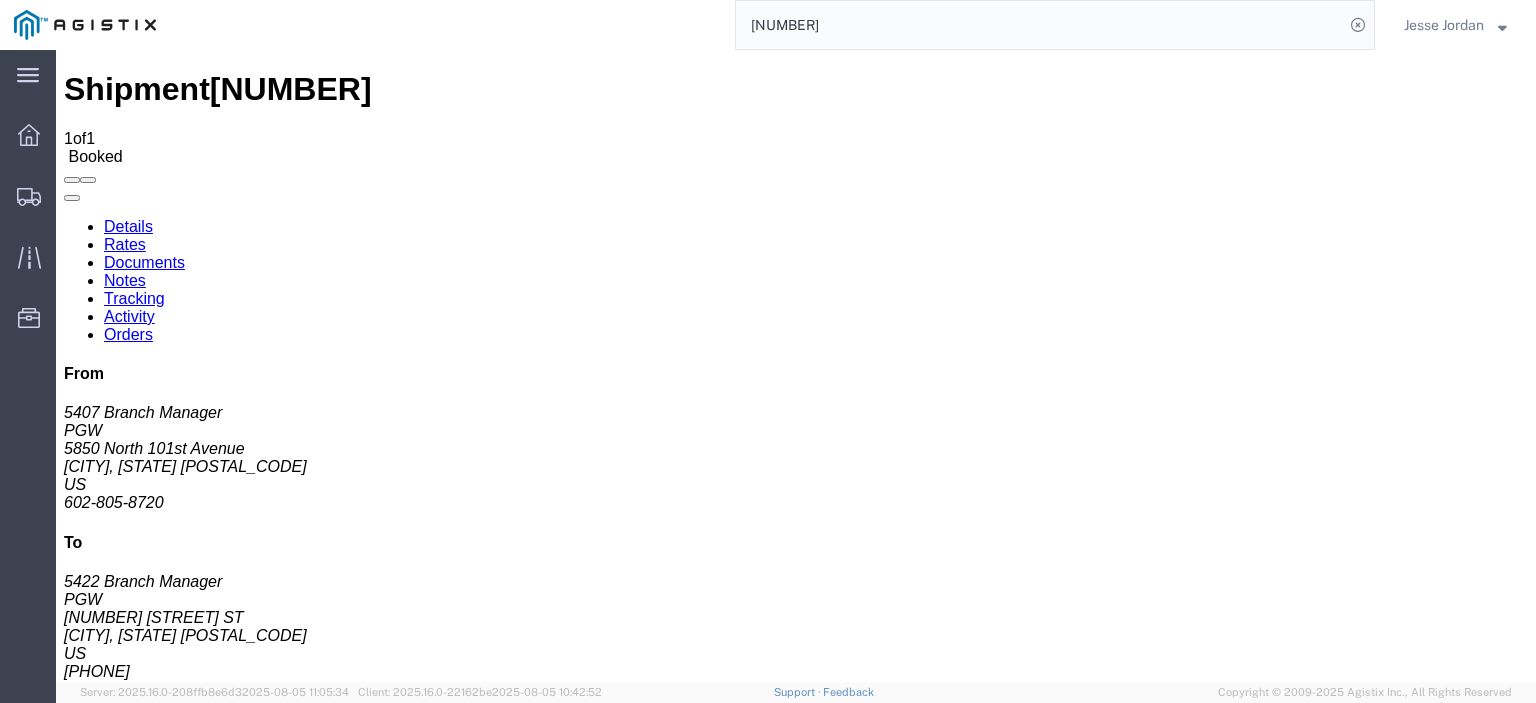 drag, startPoint x: 843, startPoint y: 19, endPoint x: 512, endPoint y: -22, distance: 333.5296 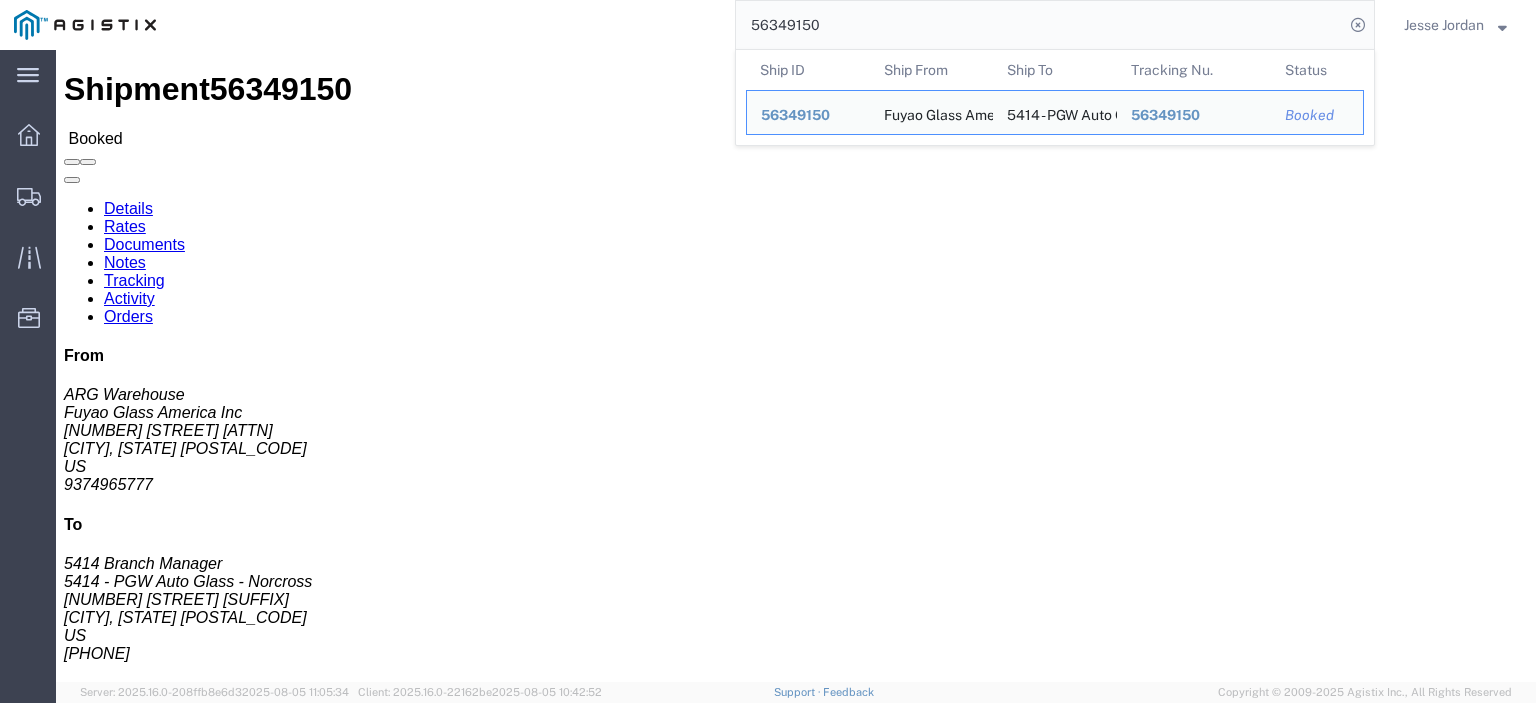 click on "main_menu
Created with Sketch.
Collapse Menu
Dashboard
Shipments
Traffic
Resources Address Book Saved Searches 56349150 Ship ID Ship From Ship To Tracking Nu. Status Ship ID 56349150 Ship From Fuyao Glass America Inc Ship To 5414 - PGW Auto Glass - Norcross Tracking Nu. 56349150 Status Booked [PERSON]  Server: 2025.16.0-208ffb8e6d3  2025-08-05 11:05:34      Client: 2025.16.0-22162be  2025-08-05 10:42:52 Support Feedback  Copyright © 2009-2025 Agistix Inc., All Rights Reserved" at bounding box center (768, 351) 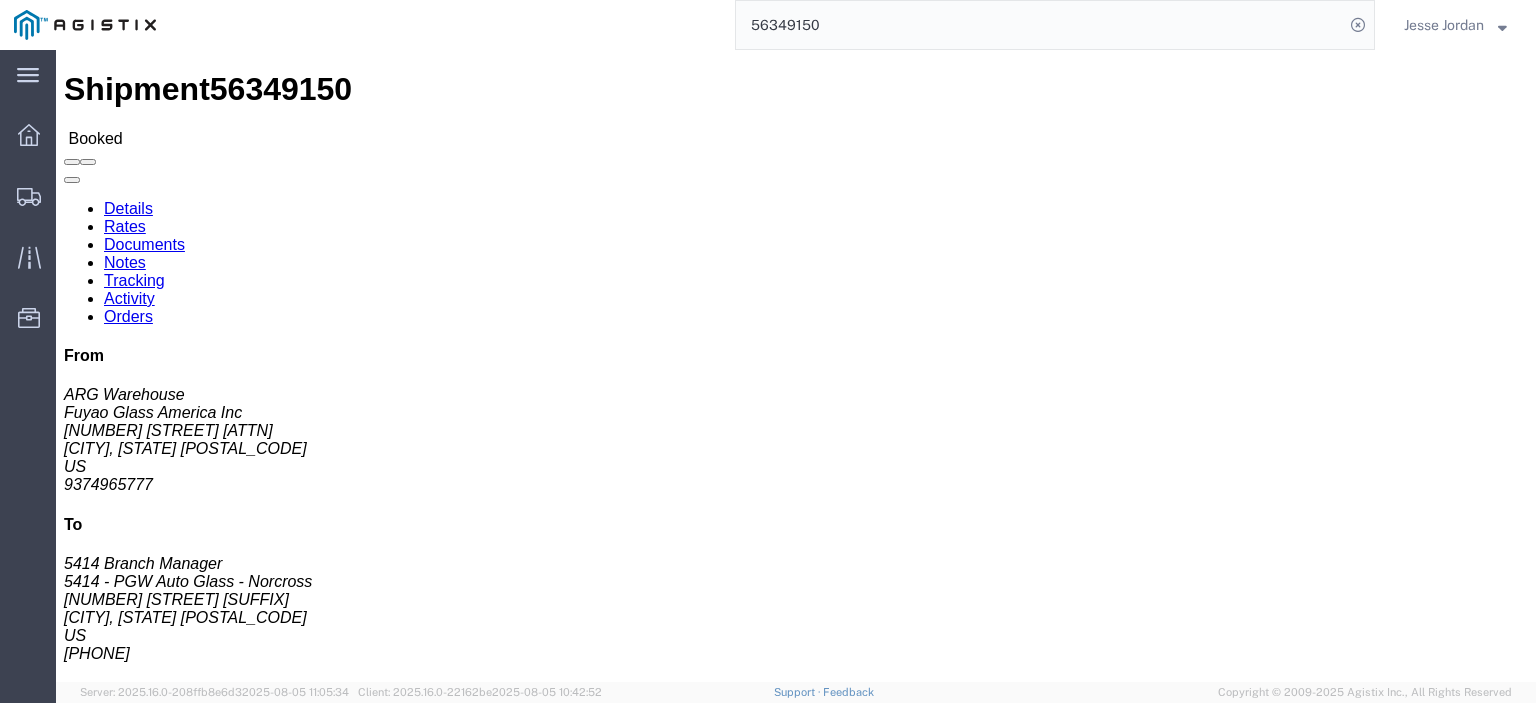 click on "Documents" 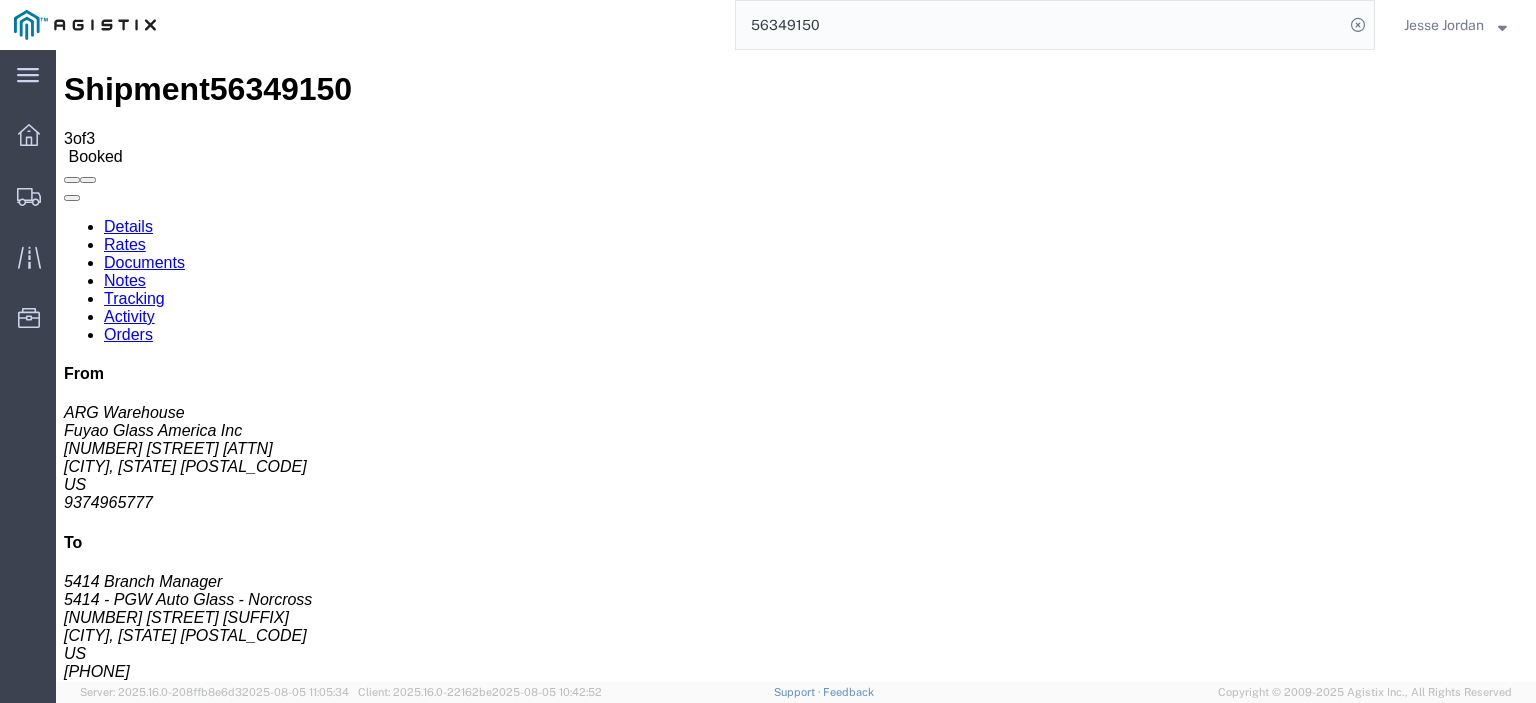 click on "PGW Multistop Bill Of Lading" at bounding box center (213, 1683) 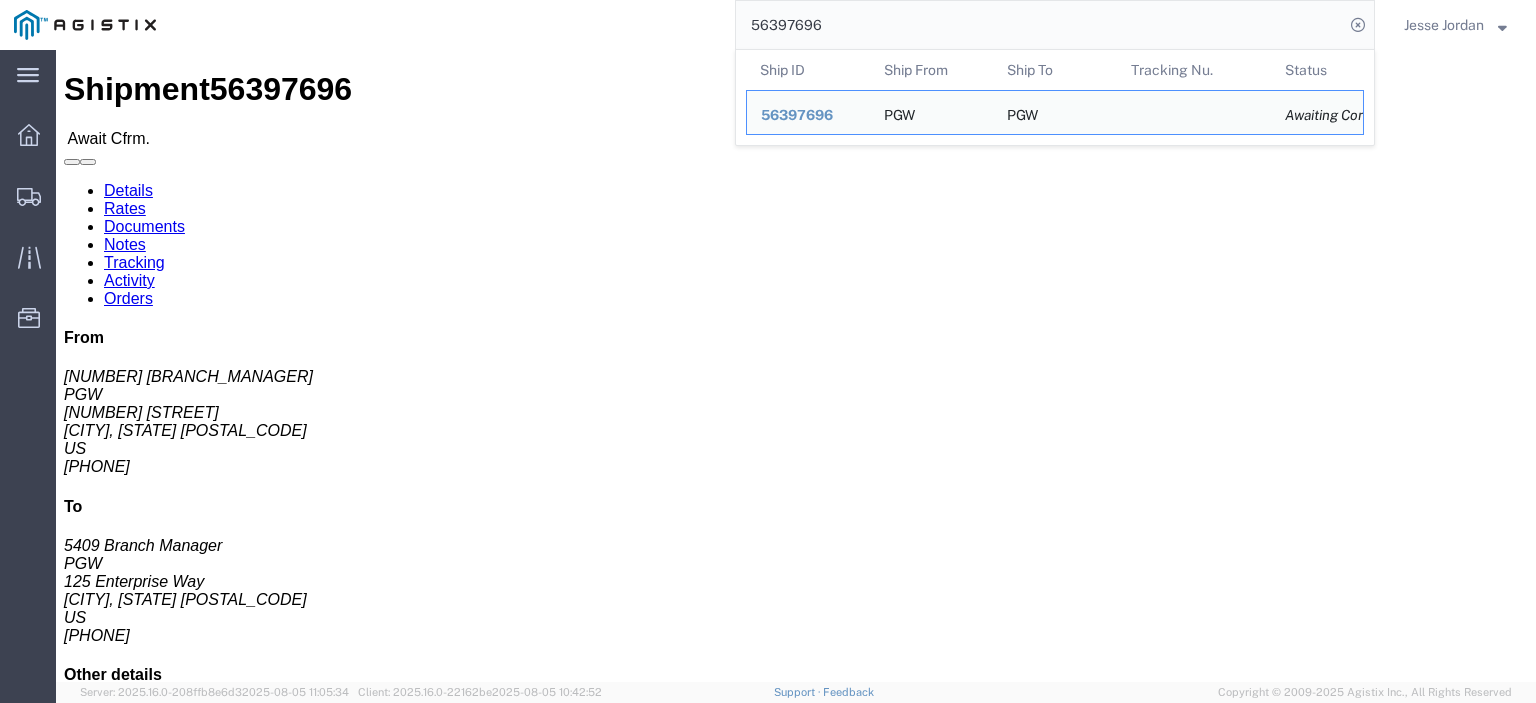 drag, startPoint x: 126, startPoint y: 240, endPoint x: 52, endPoint y: 285, distance: 86.608315 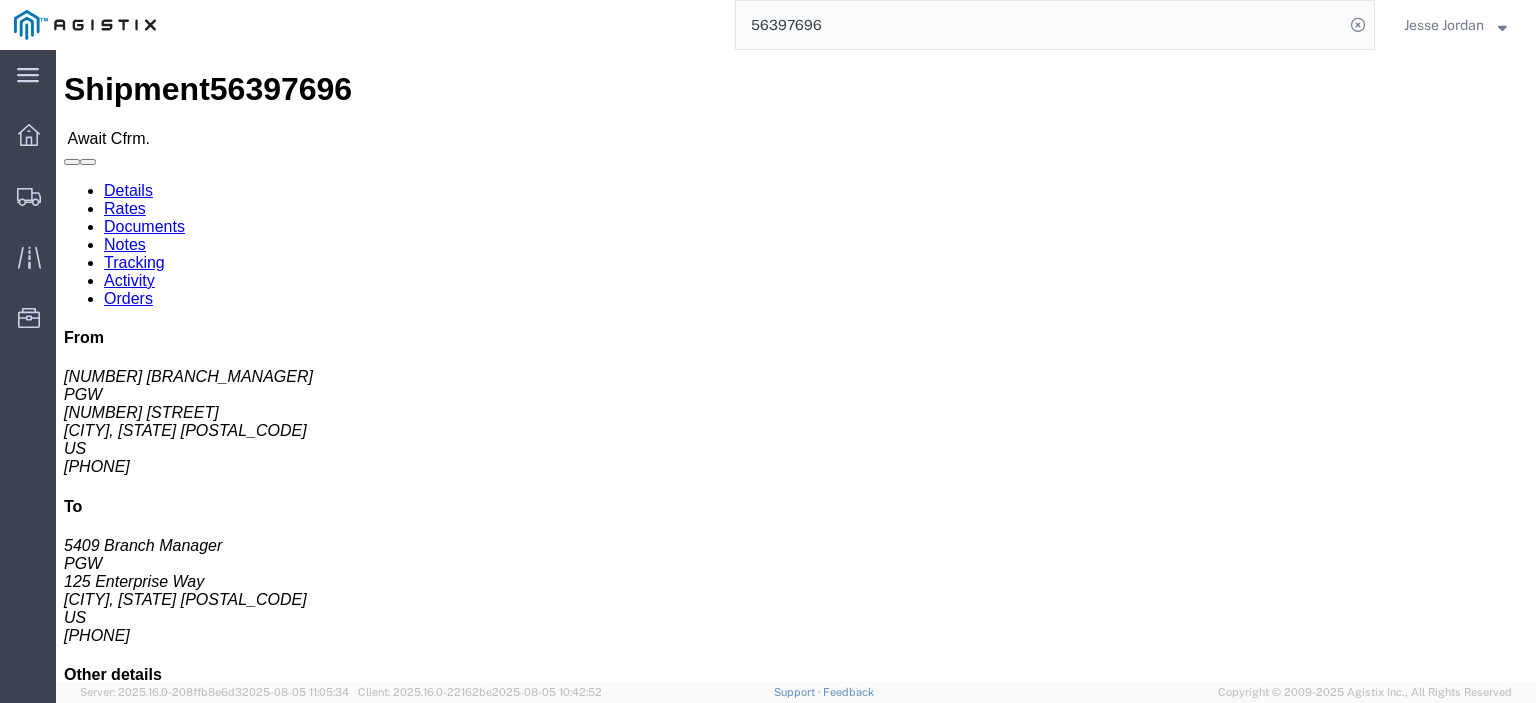 copy on "[NUMBER] [STREET]" 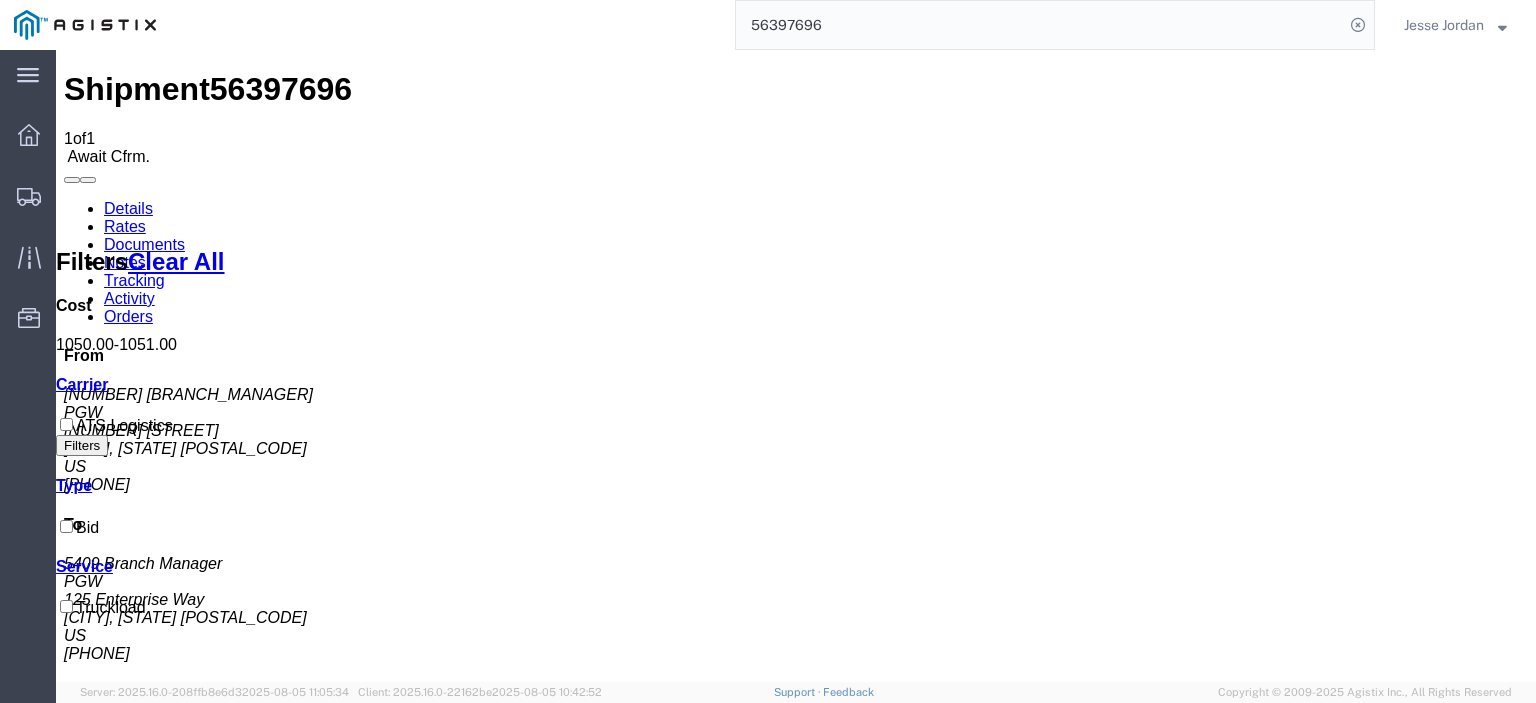 click on "Documents" at bounding box center [144, 244] 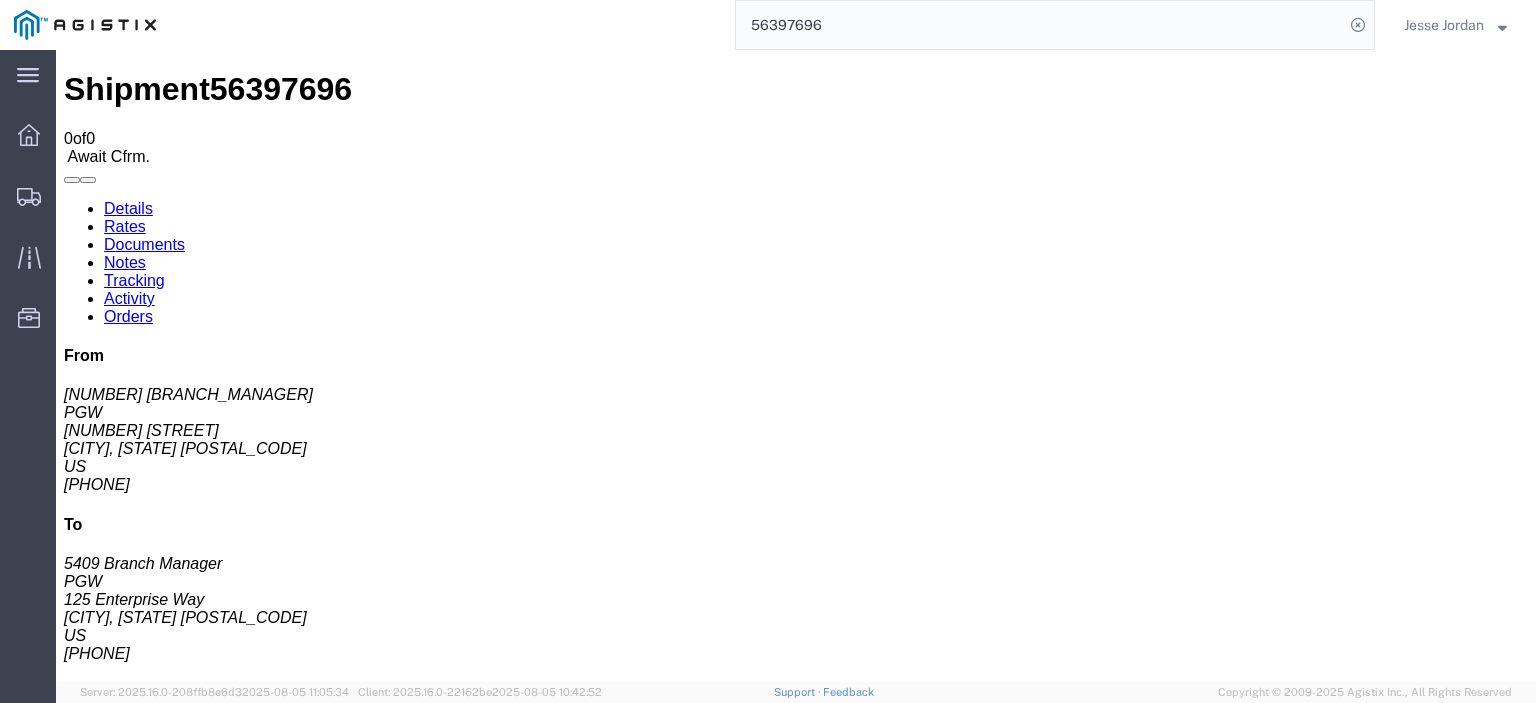 click on "Notes" at bounding box center (125, 262) 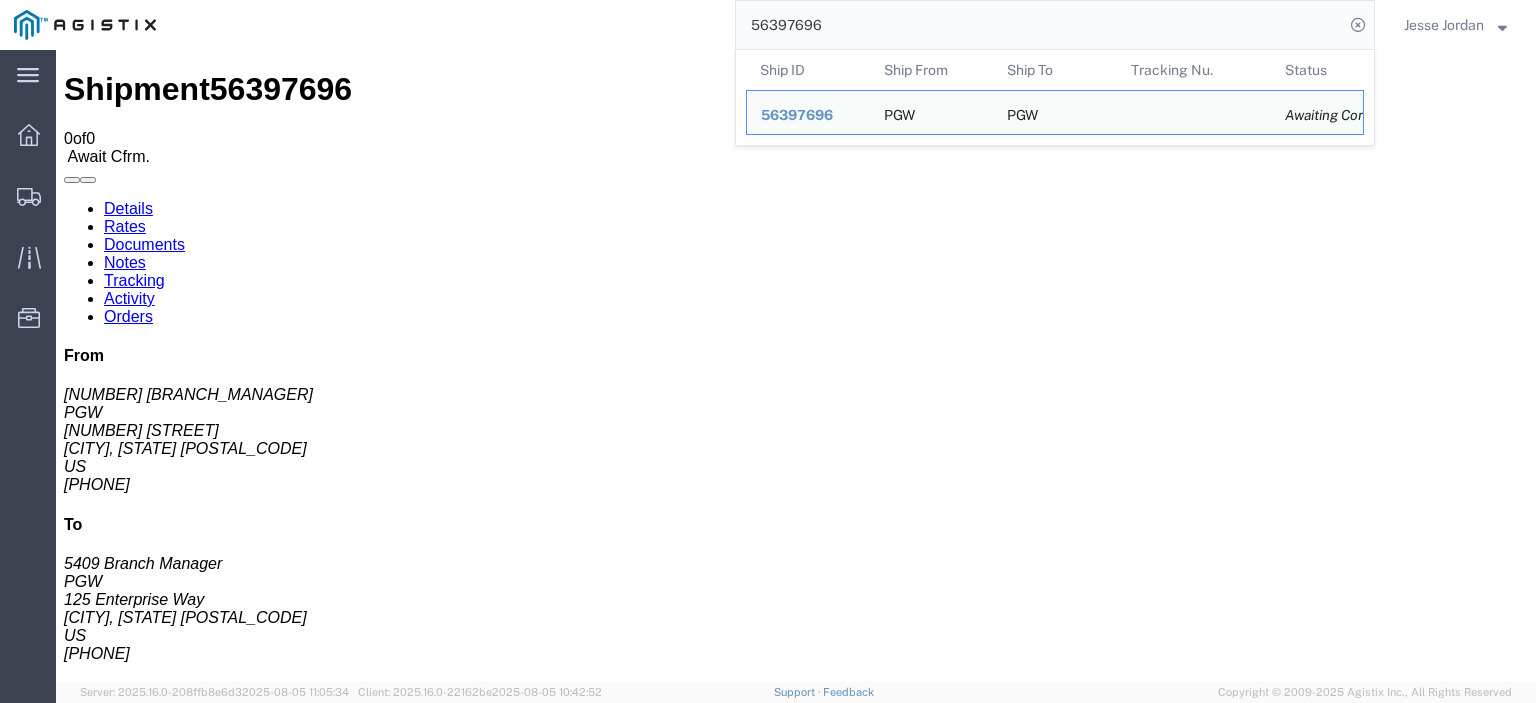 click on "56397696" 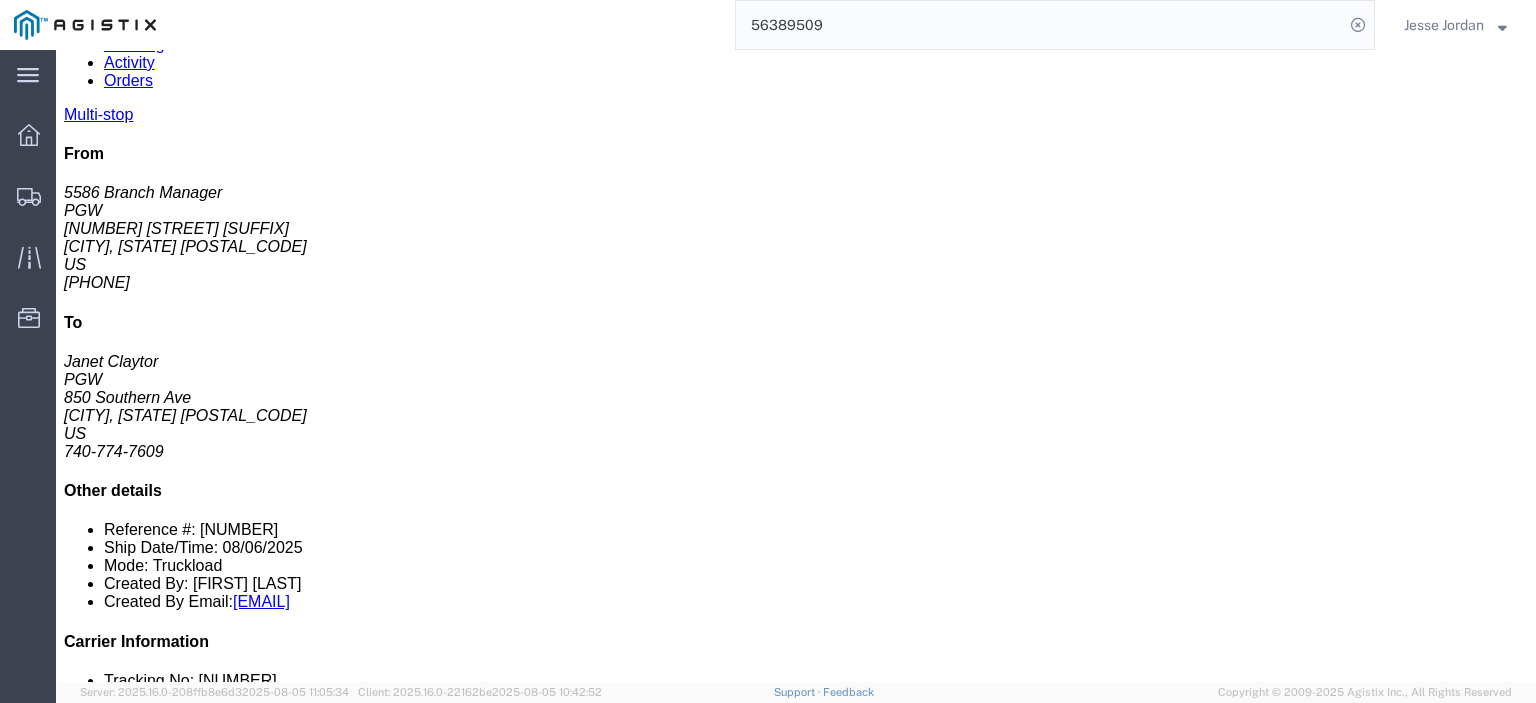 scroll, scrollTop: 0, scrollLeft: 0, axis: both 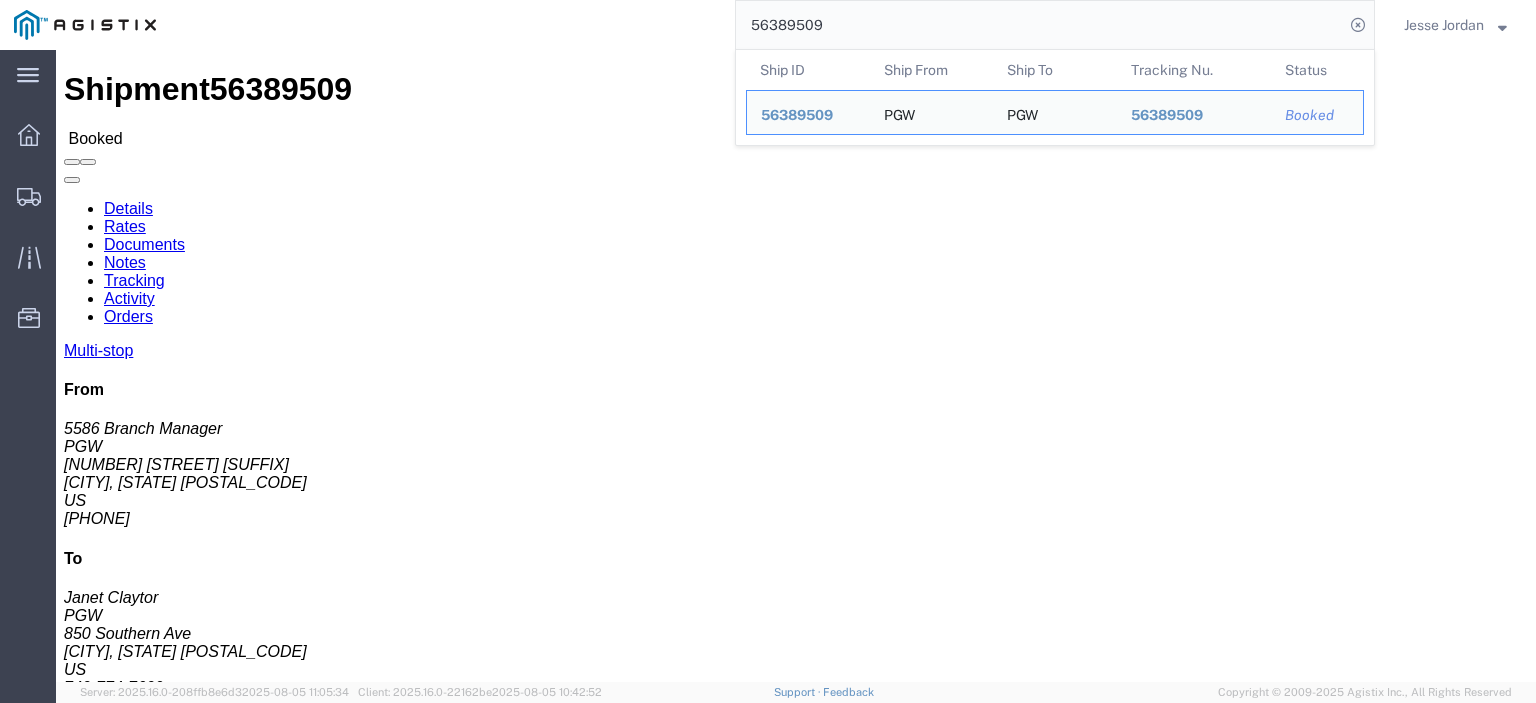 drag, startPoint x: 827, startPoint y: 20, endPoint x: 633, endPoint y: -23, distance: 198.70833 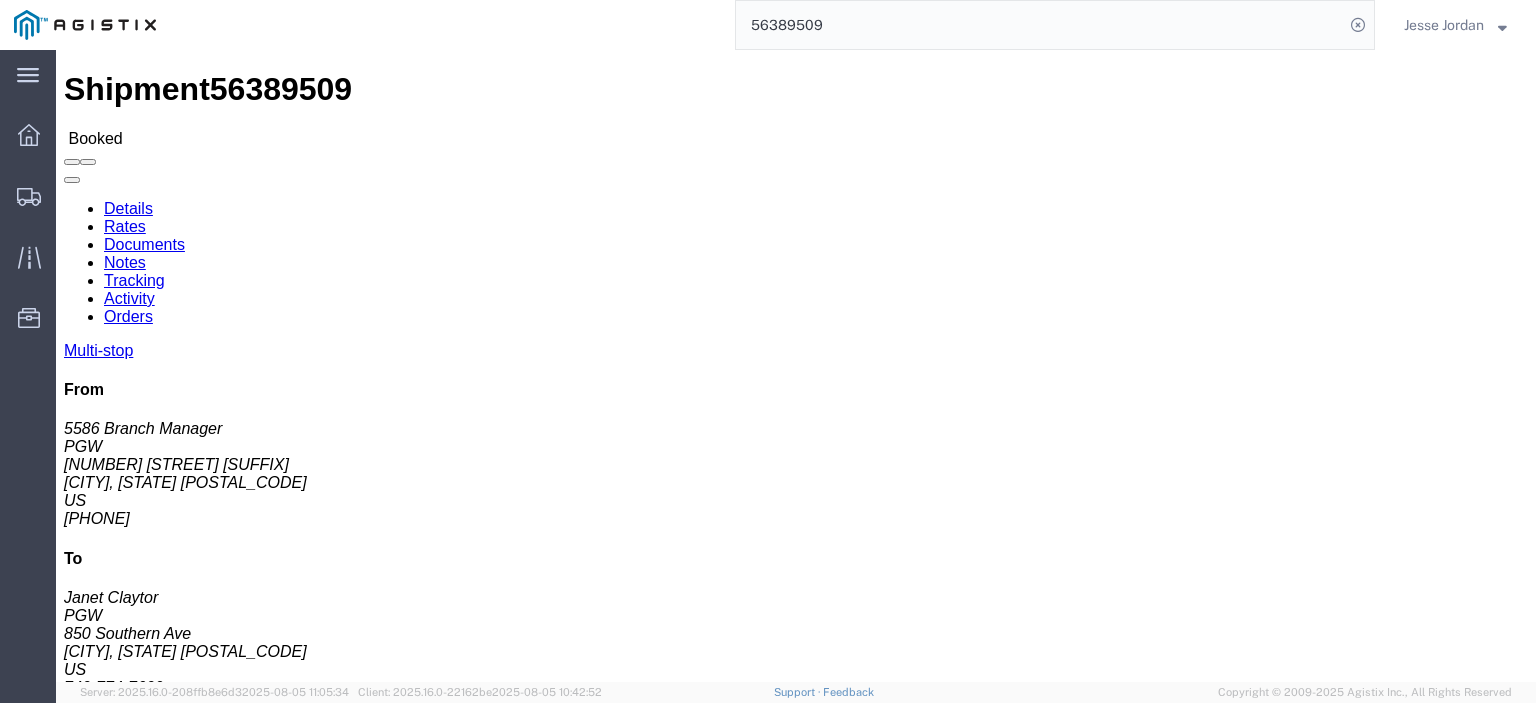 paste on "[POSTAL_CODE]" 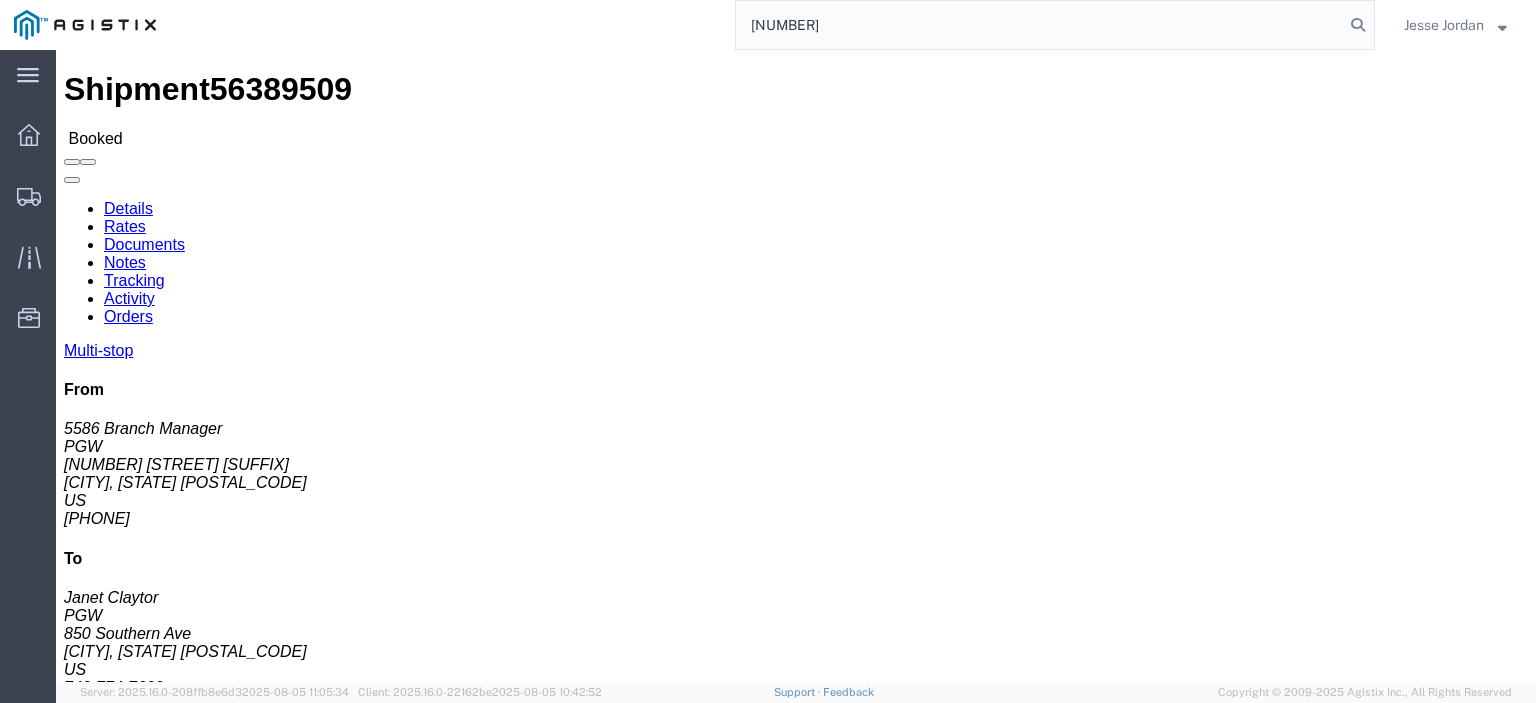 type on "[NUMBER]" 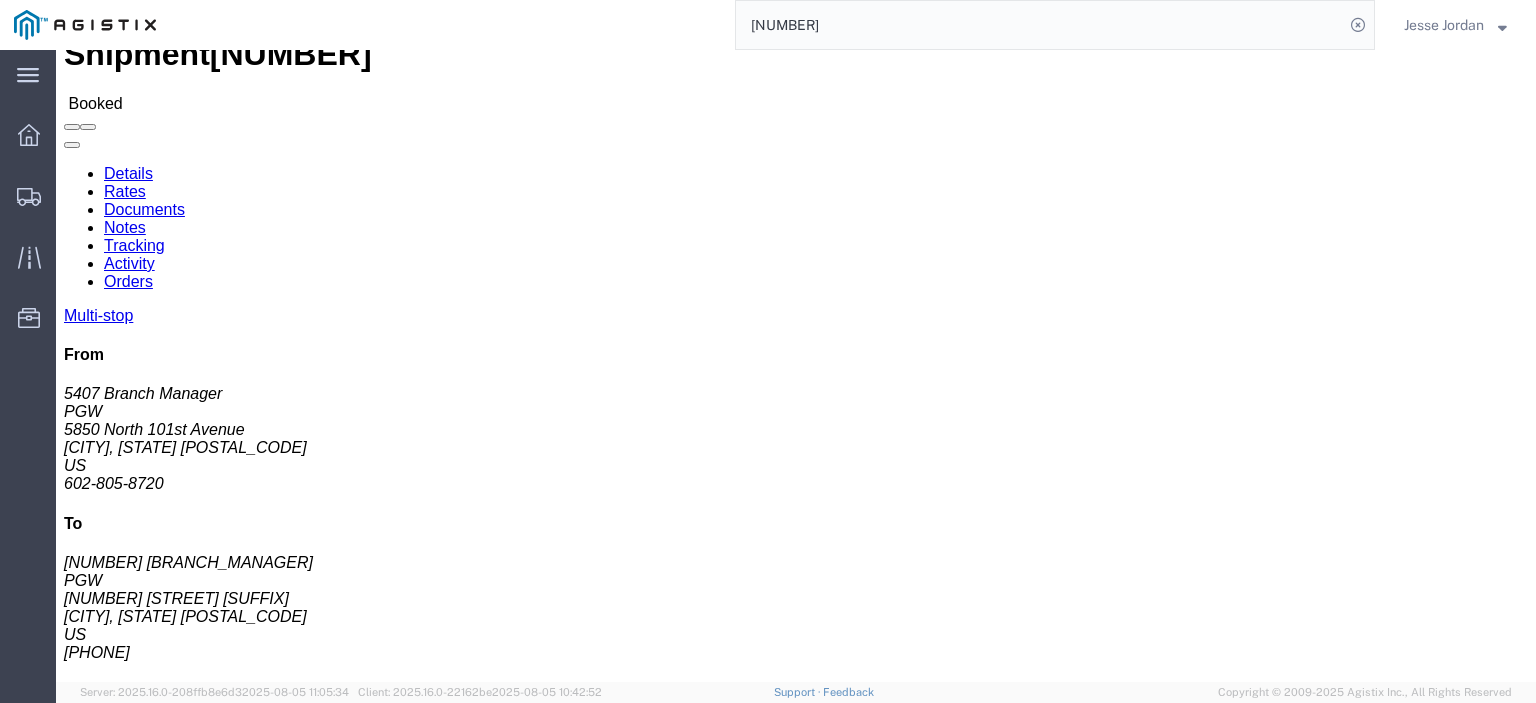 scroll, scrollTop: 0, scrollLeft: 0, axis: both 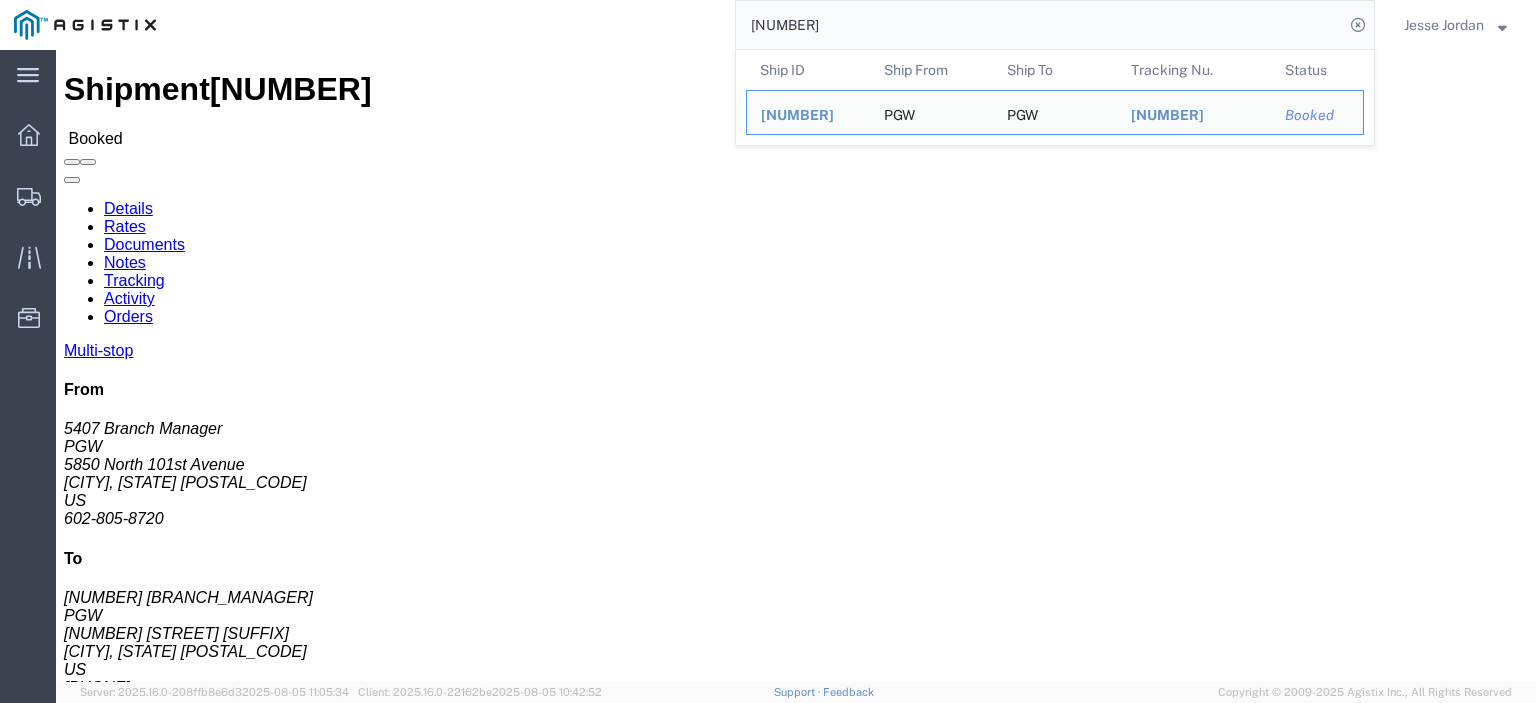 drag, startPoint x: 189, startPoint y: 235, endPoint x: 12, endPoint y: 234, distance: 177.00282 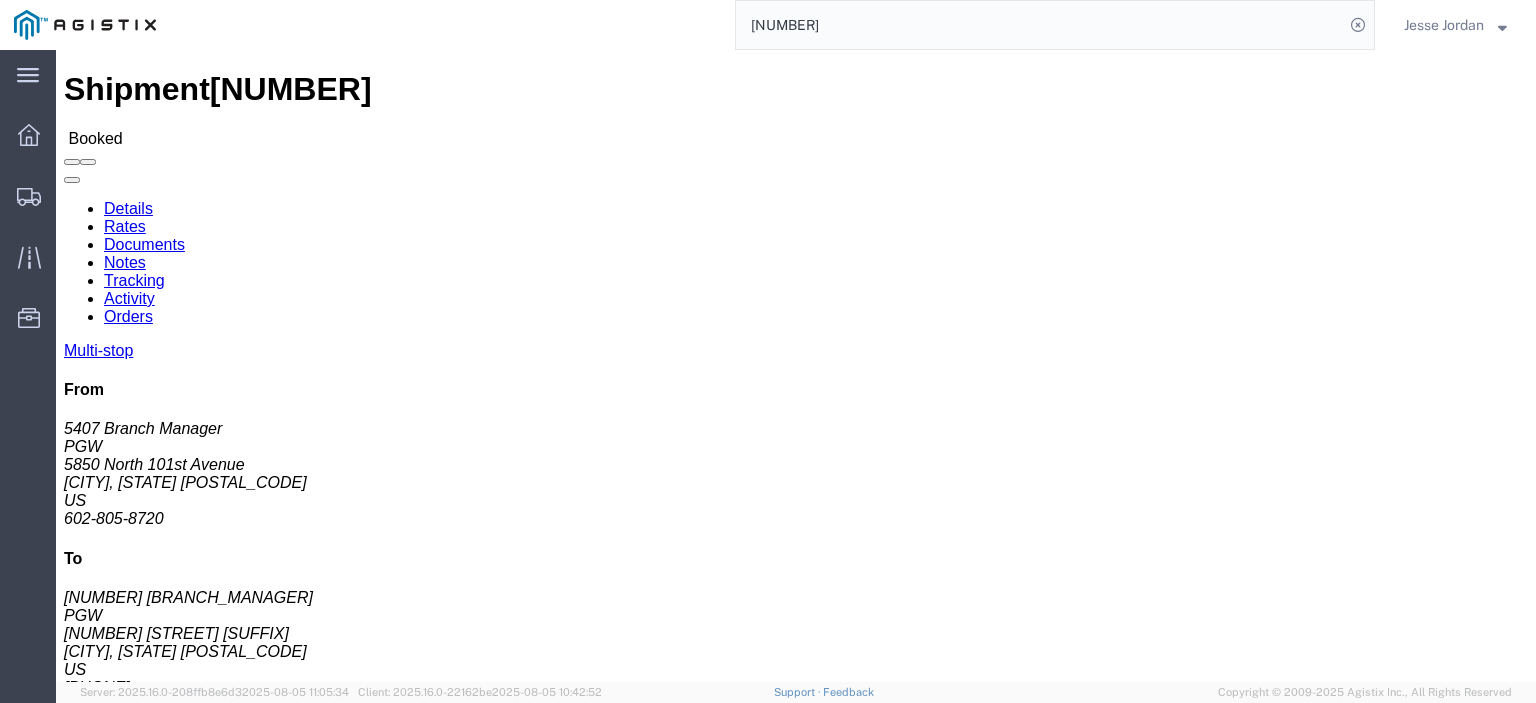 drag, startPoint x: 444, startPoint y: 232, endPoint x: 268, endPoint y: 234, distance: 176.01137 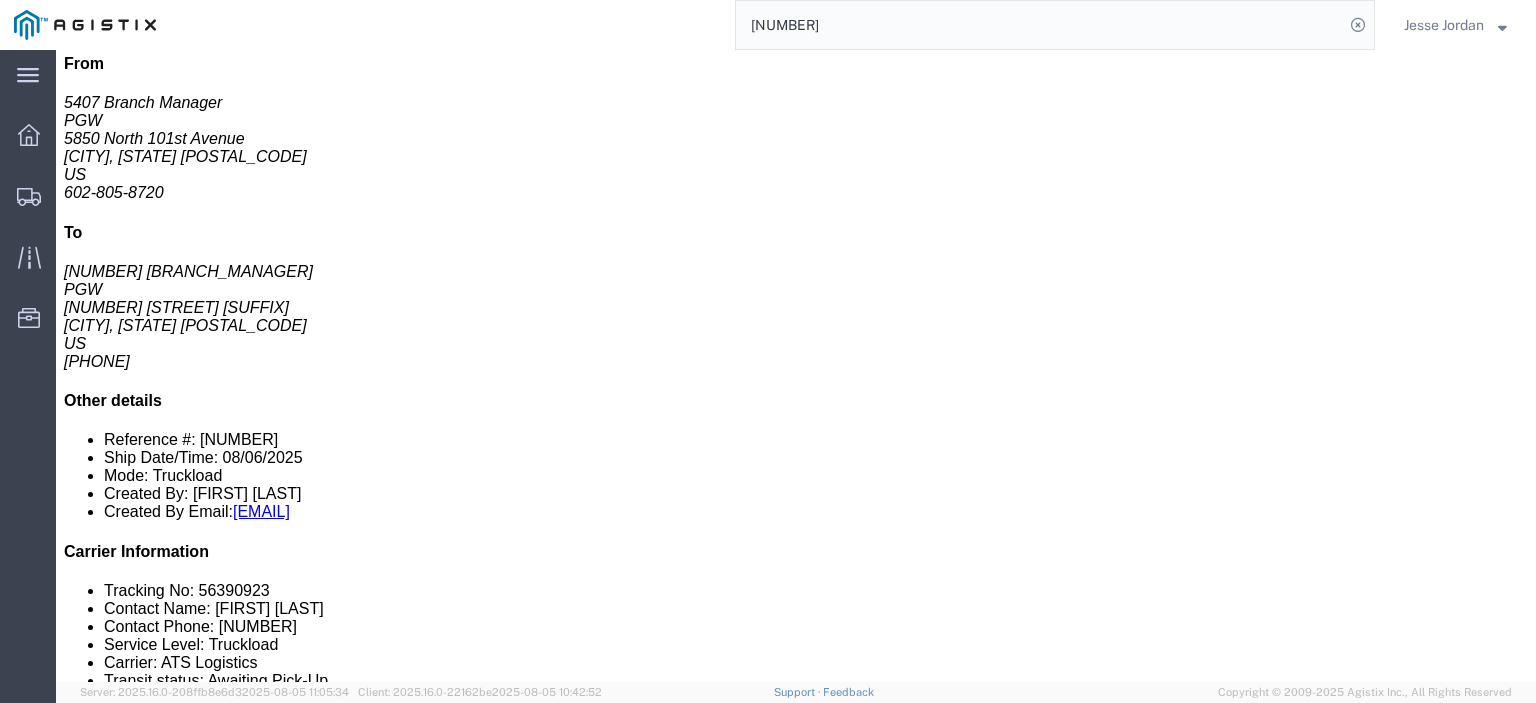 scroll, scrollTop: 200, scrollLeft: 0, axis: vertical 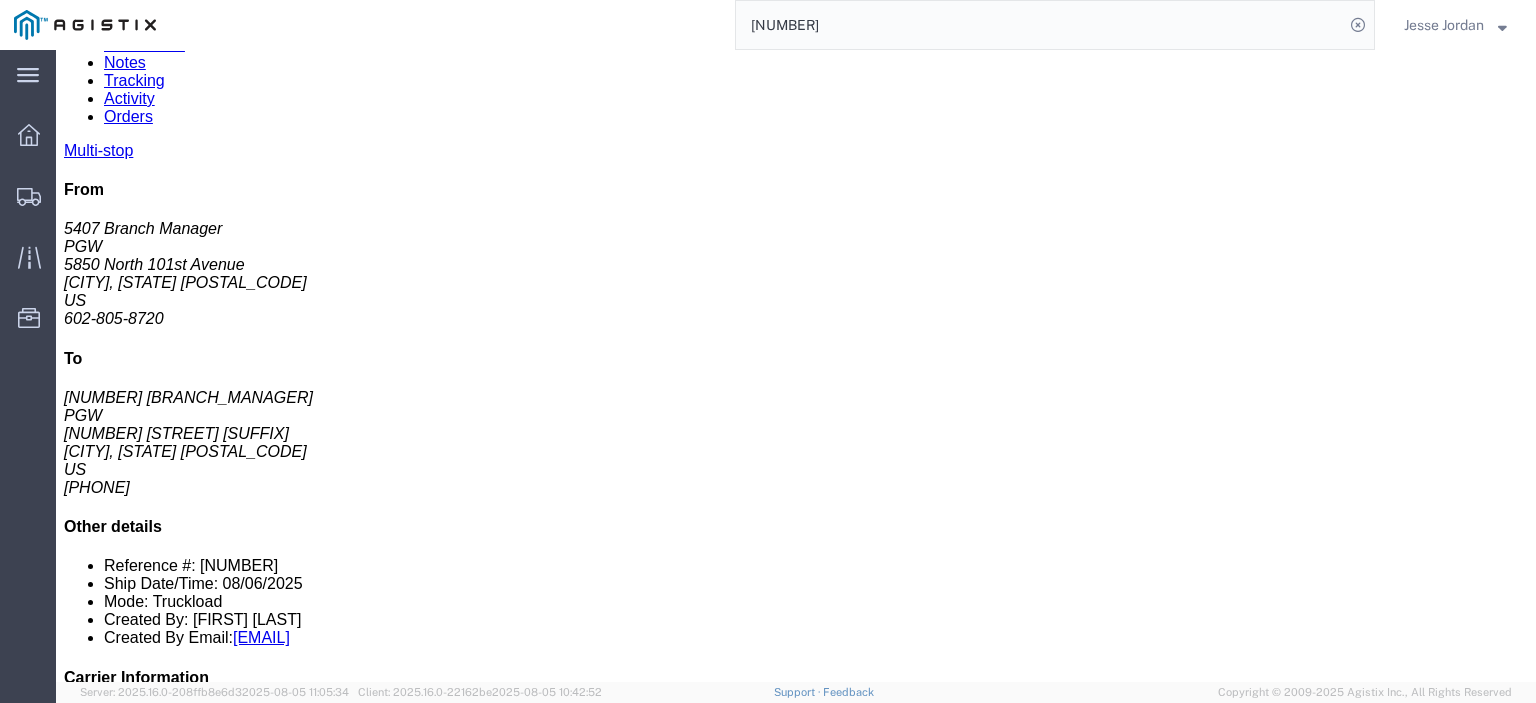 drag, startPoint x: 376, startPoint y: 389, endPoint x: 224, endPoint y: 389, distance: 152 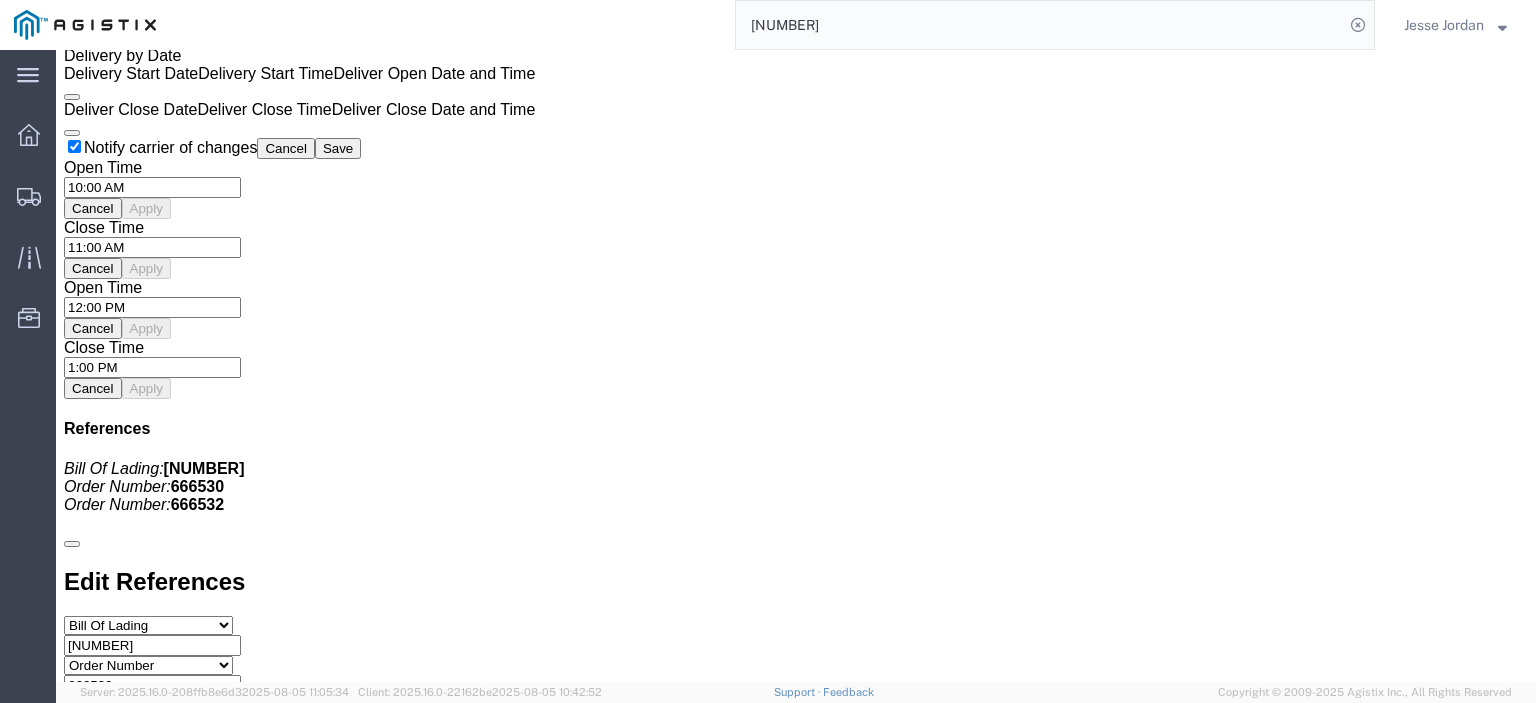 scroll, scrollTop: 1453, scrollLeft: 0, axis: vertical 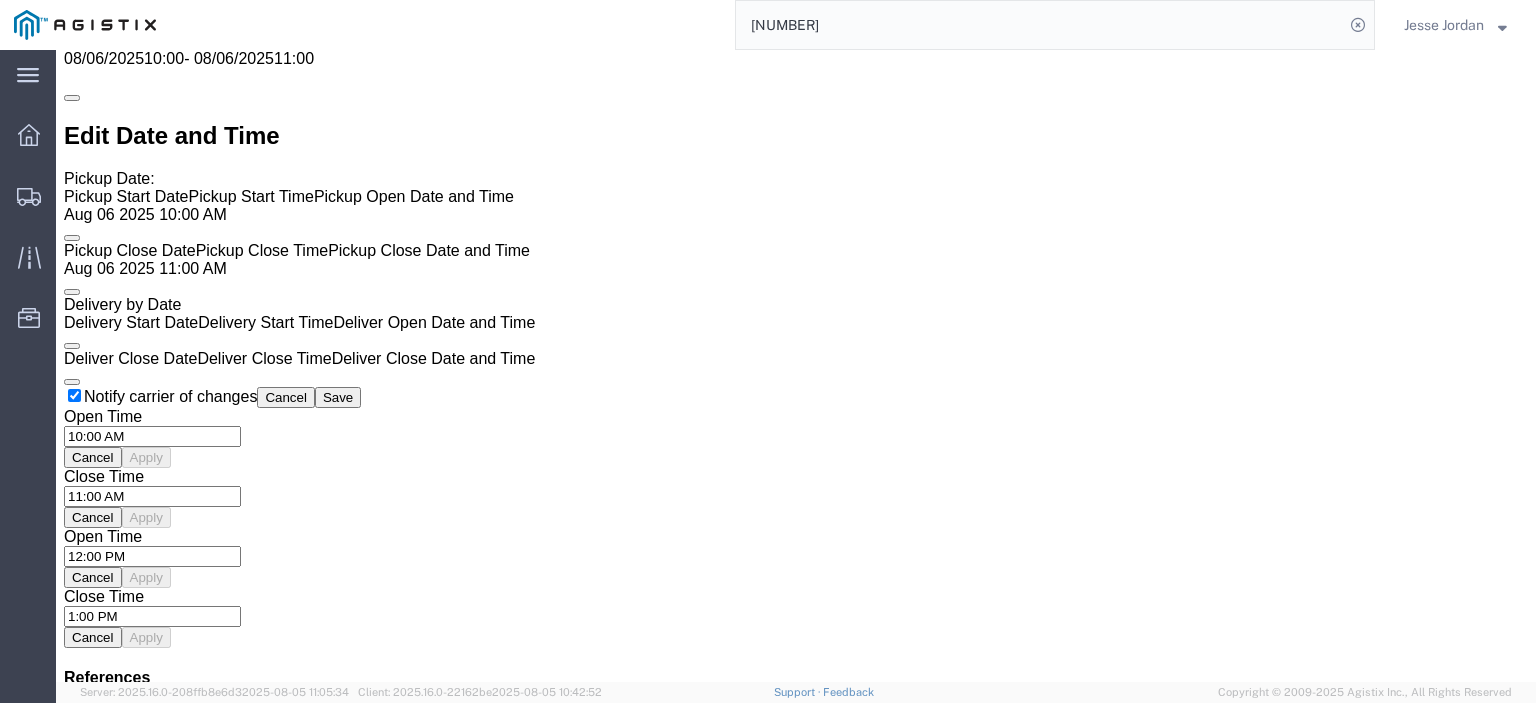 click on "Rates" 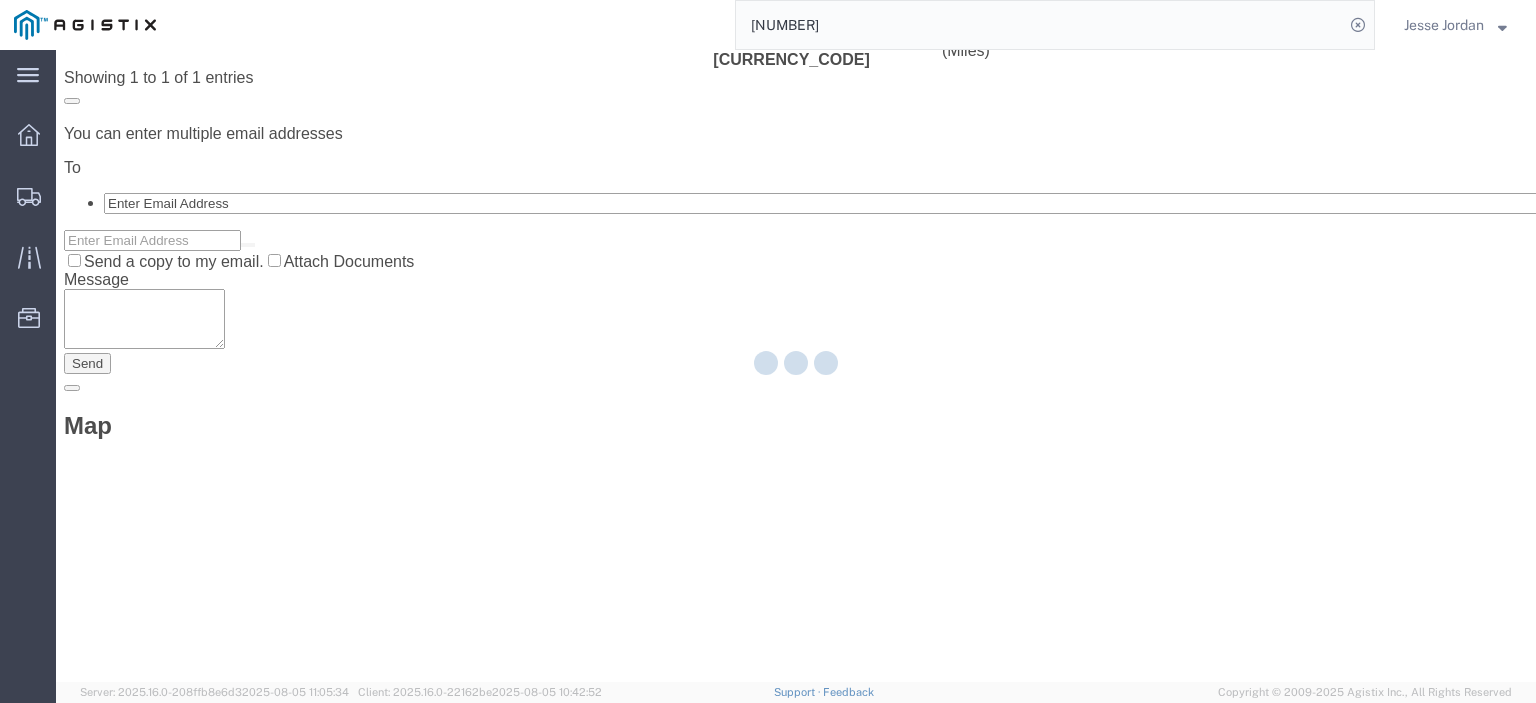 scroll, scrollTop: 0, scrollLeft: 0, axis: both 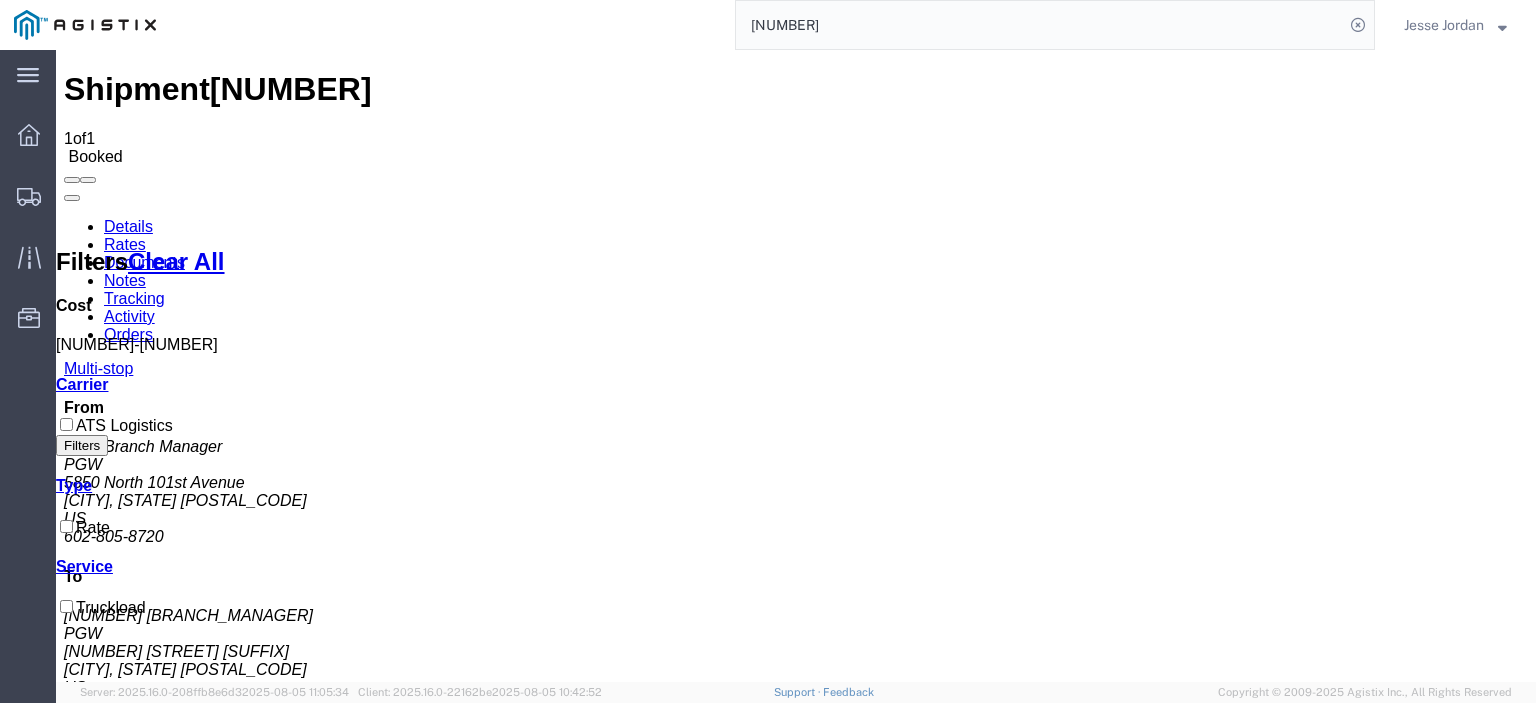 click on "Notes" at bounding box center (125, 280) 